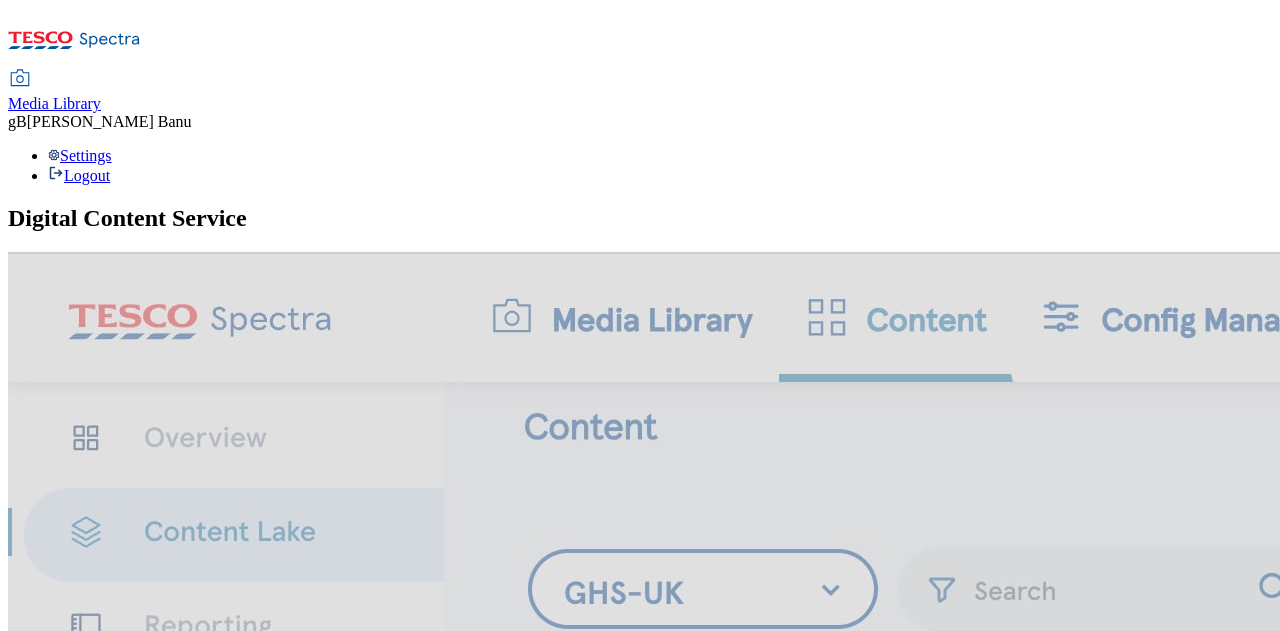 scroll, scrollTop: 0, scrollLeft: 0, axis: both 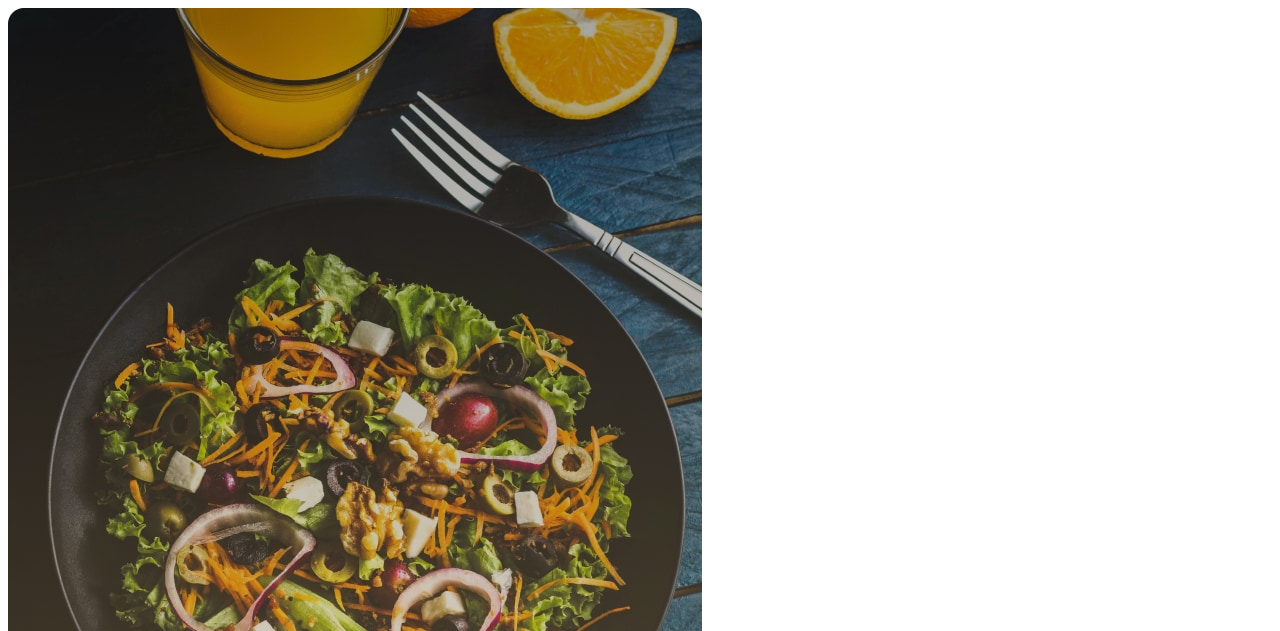 click on "Login" at bounding box center [27, 1754] 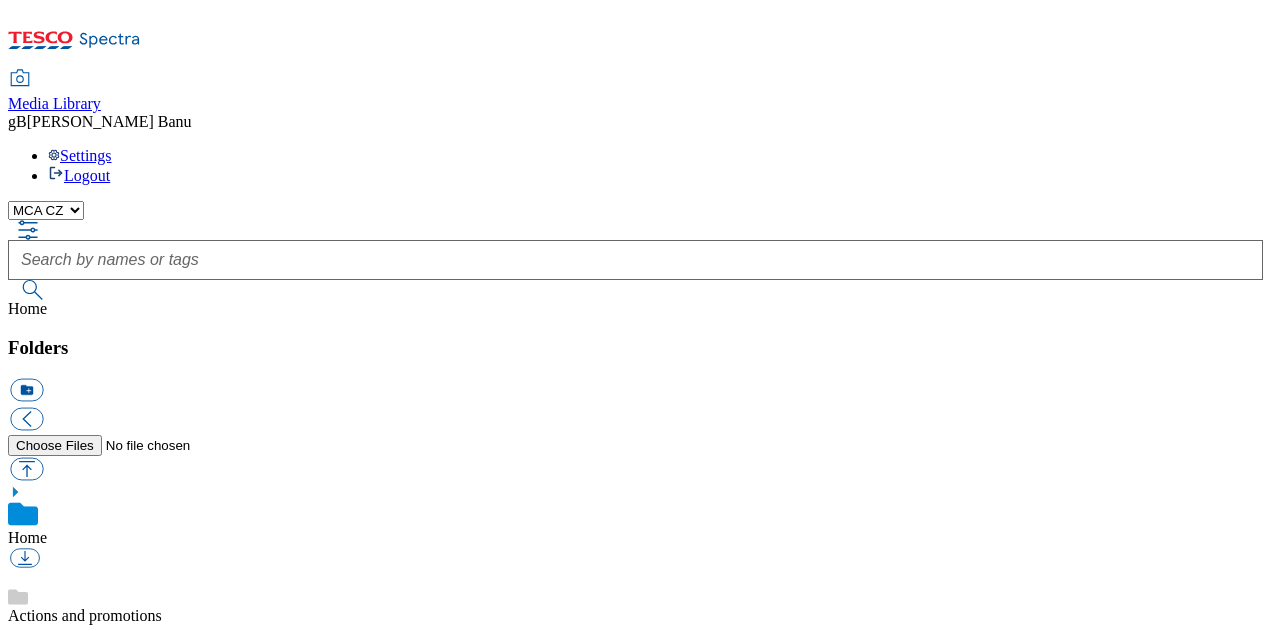 scroll, scrollTop: 0, scrollLeft: 0, axis: both 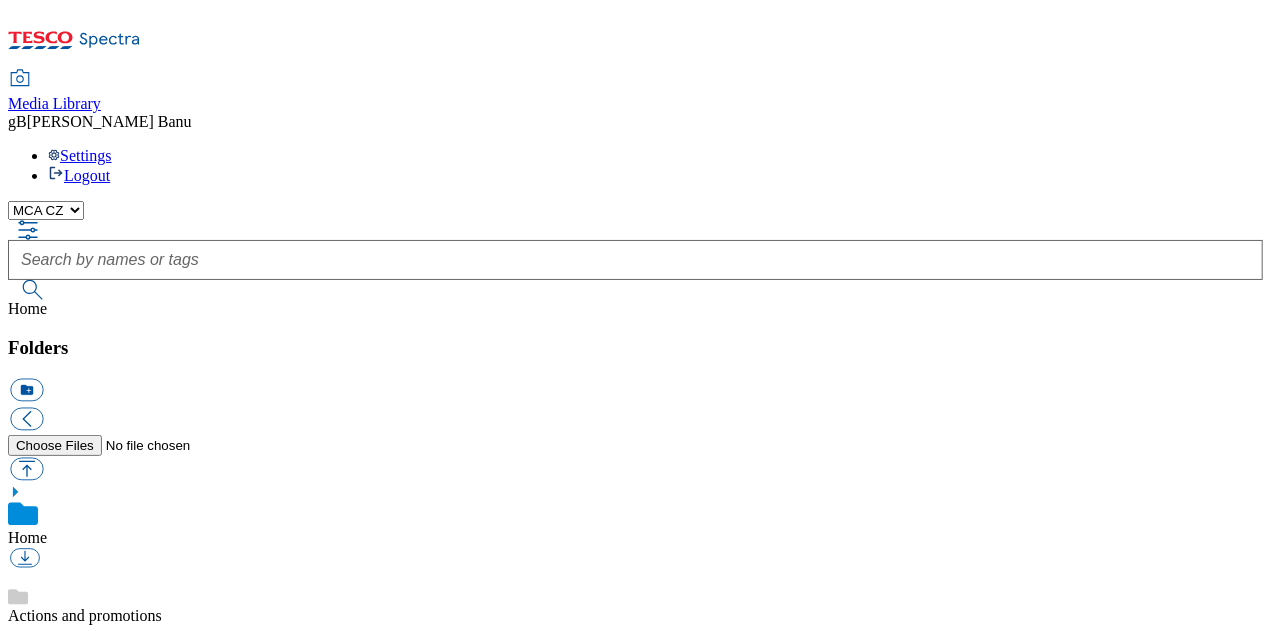click on "Home" at bounding box center (27, 308) 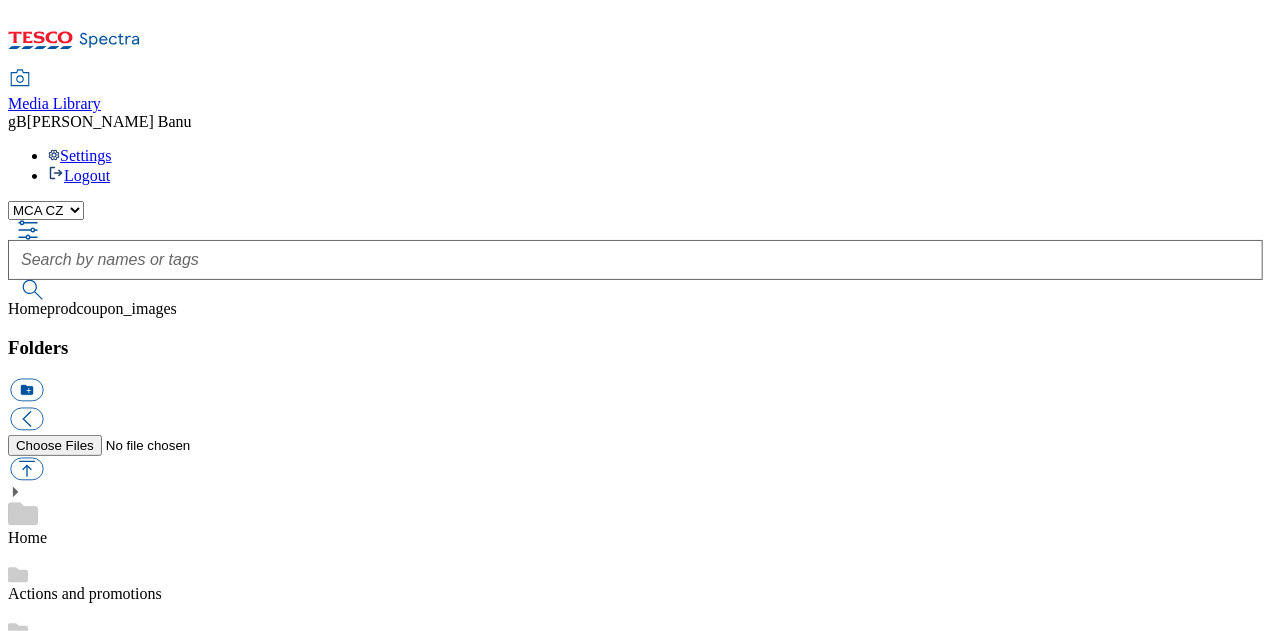 click 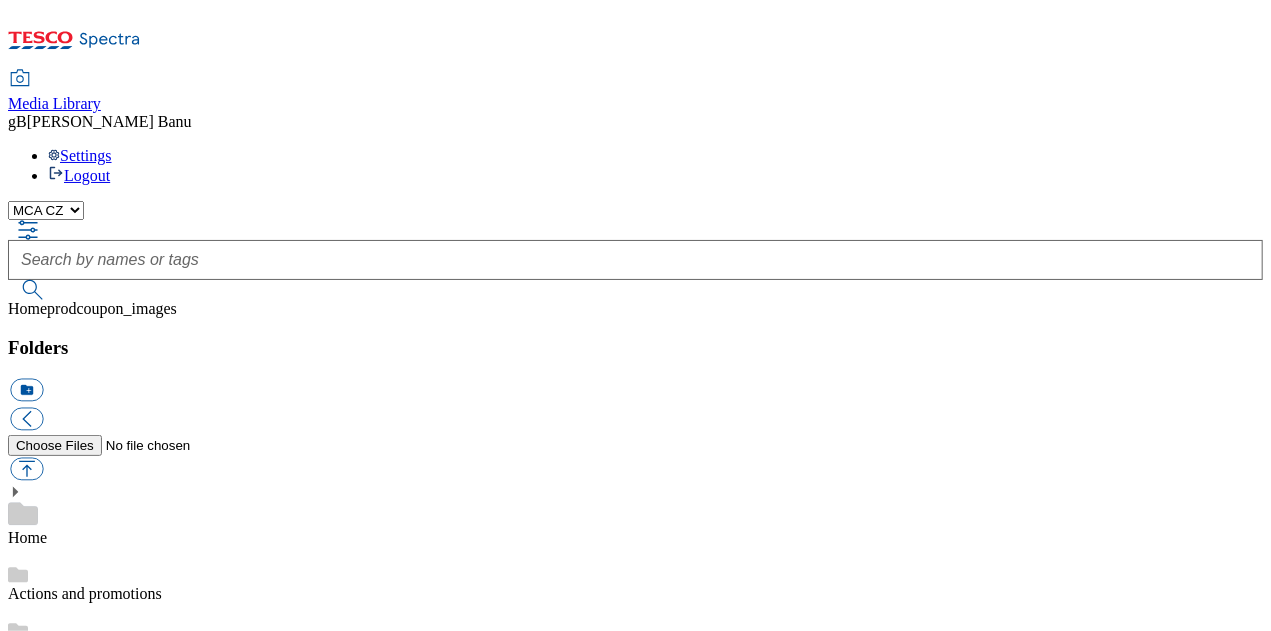 click on "MCA CZ MCA HU MCA MY MCA PL MCA SK MCA TH MCA UK" at bounding box center [46, 210] 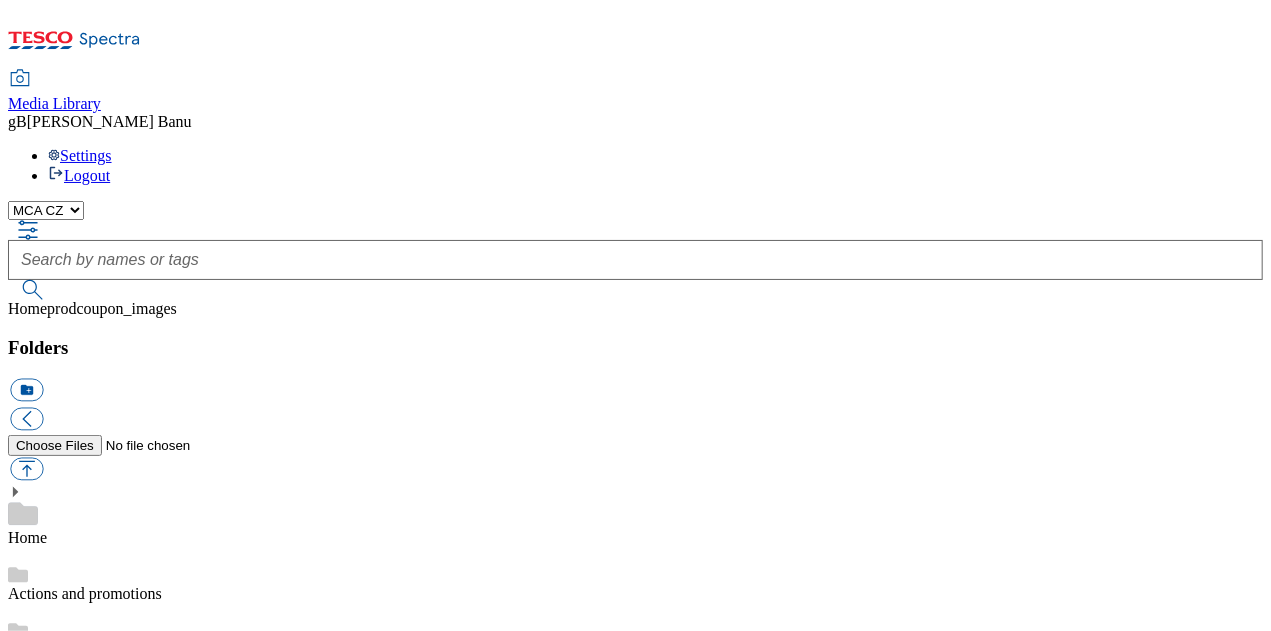 select on "flare-mca-hu" 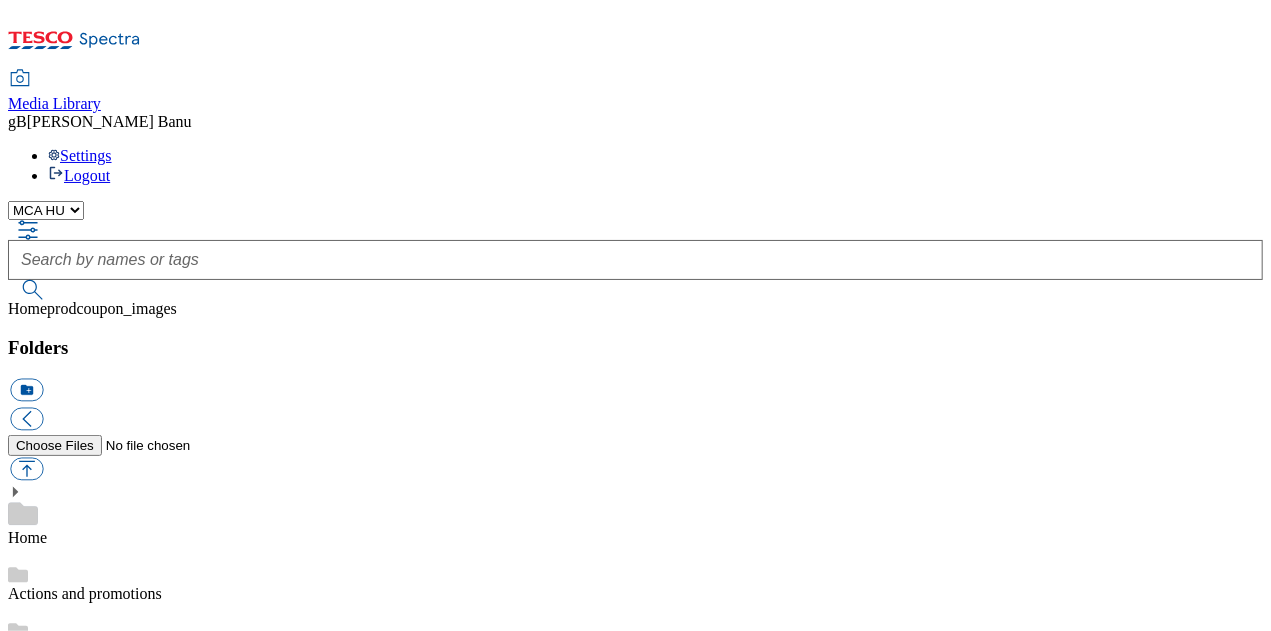 click on "MCA CZ MCA HU MCA MY MCA PL MCA SK MCA TH MCA UK" at bounding box center (46, 210) 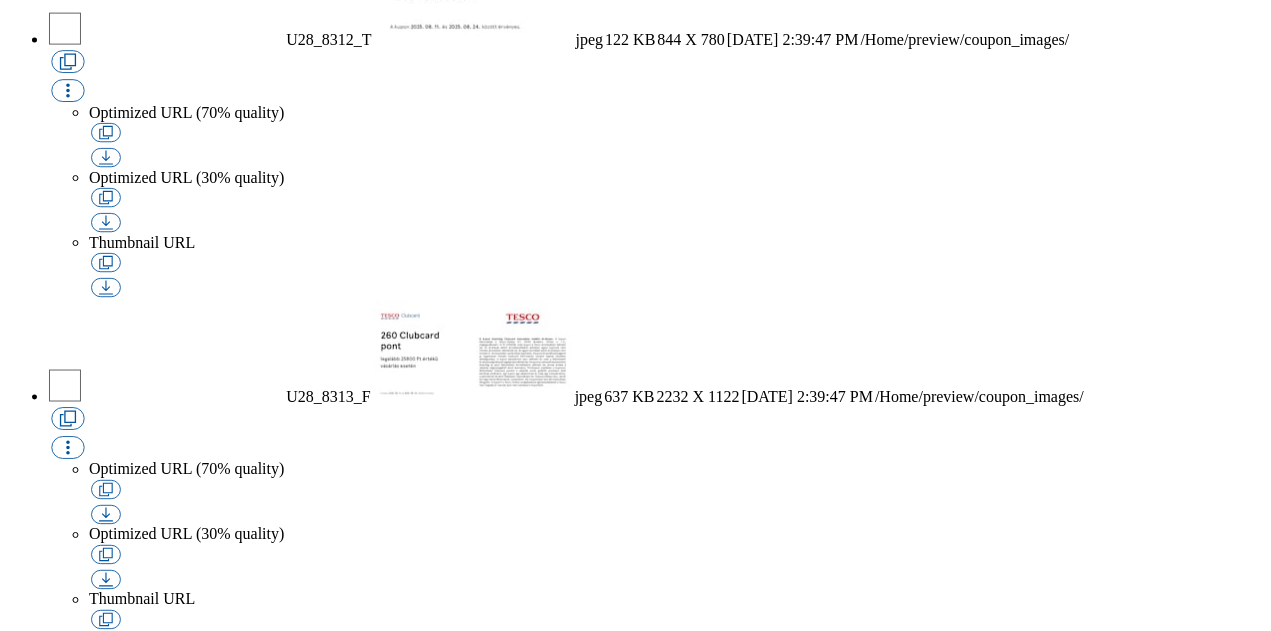 scroll, scrollTop: 1566, scrollLeft: 0, axis: vertical 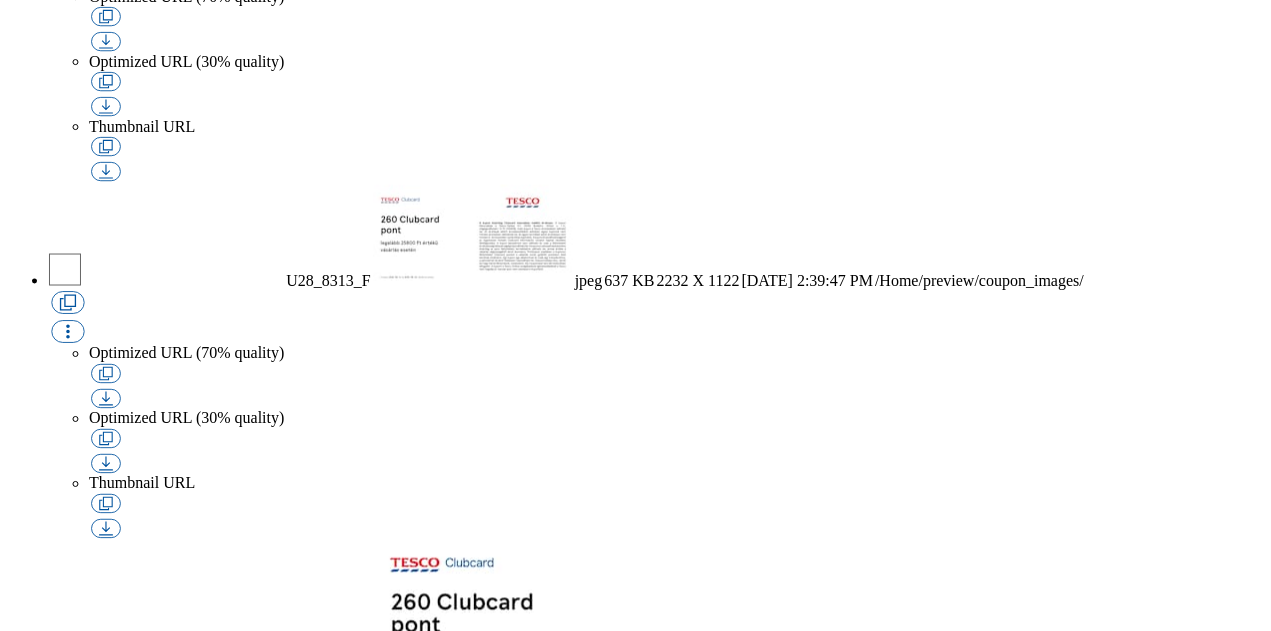 click on "4" at bounding box center [635, 9886] 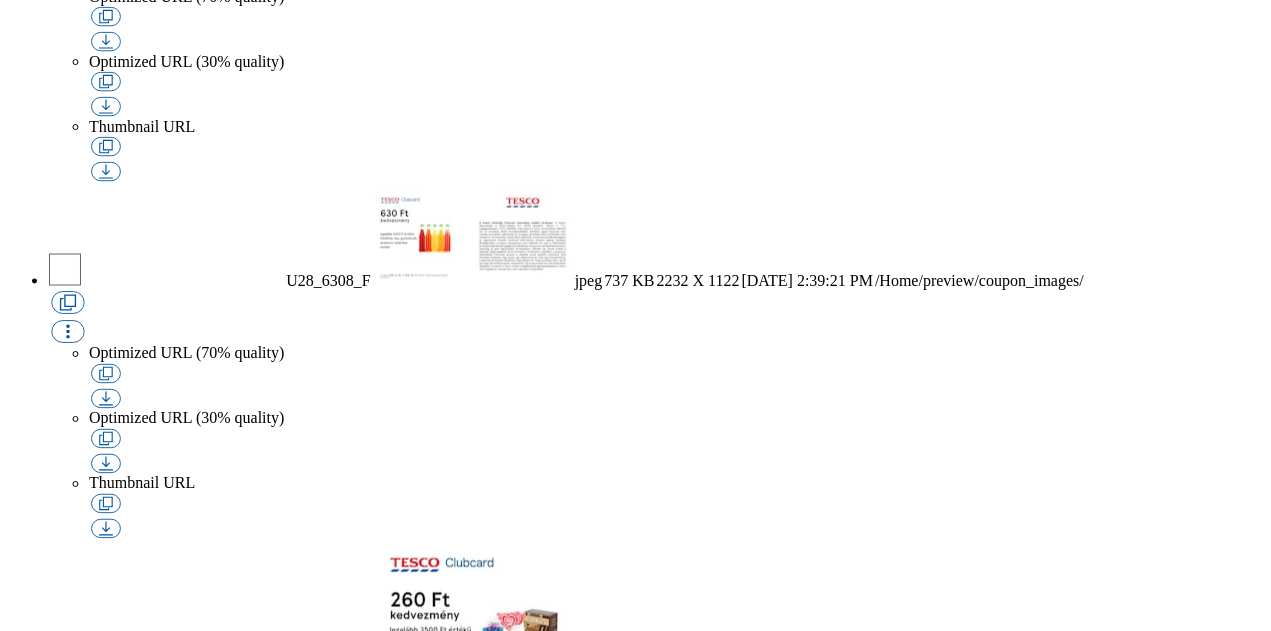click at bounding box center (635, -1306) 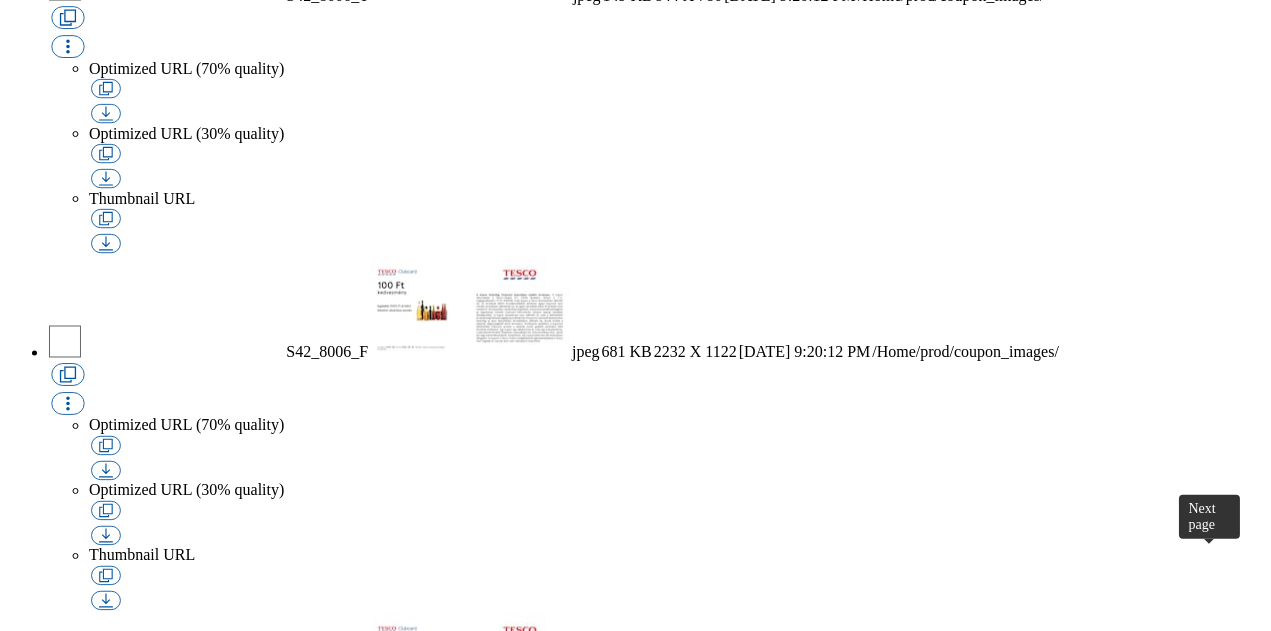 click at bounding box center (26, 10033) 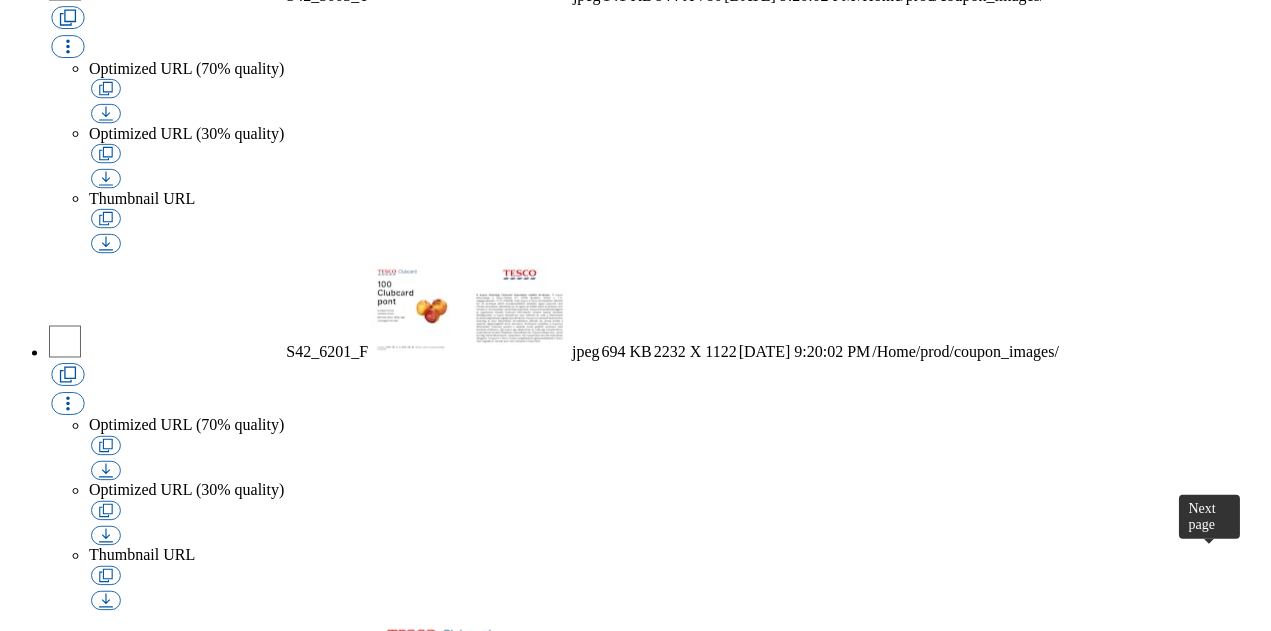 click at bounding box center (26, 9811) 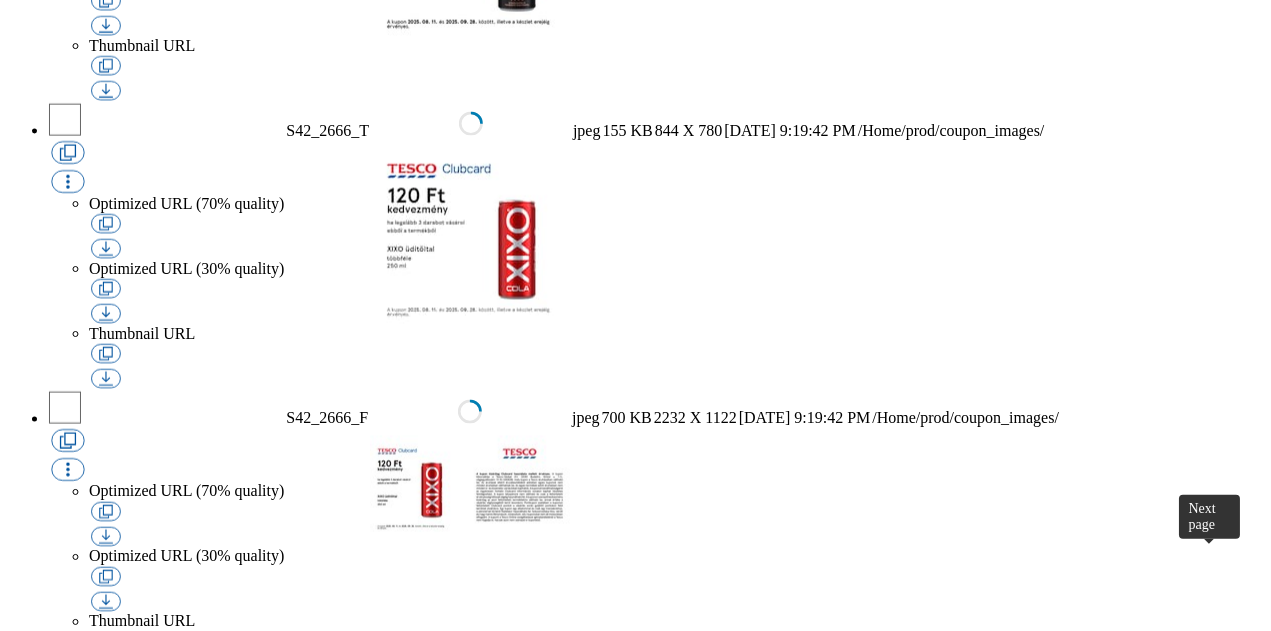 click at bounding box center (26, 7216) 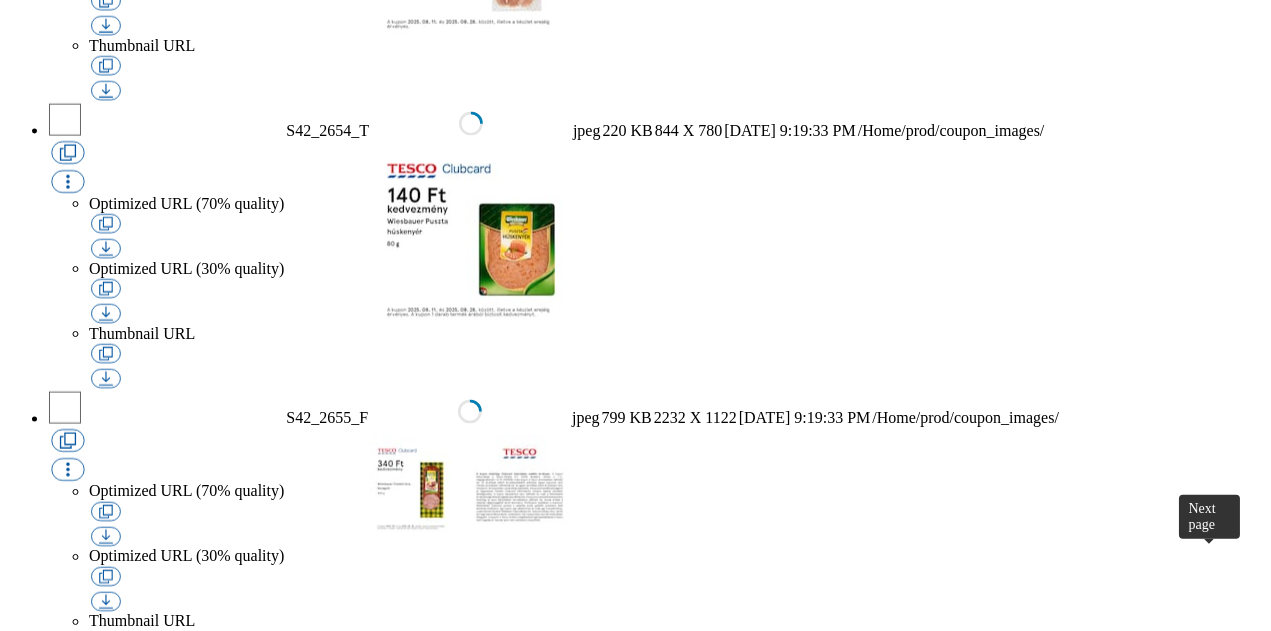click at bounding box center [26, 7216] 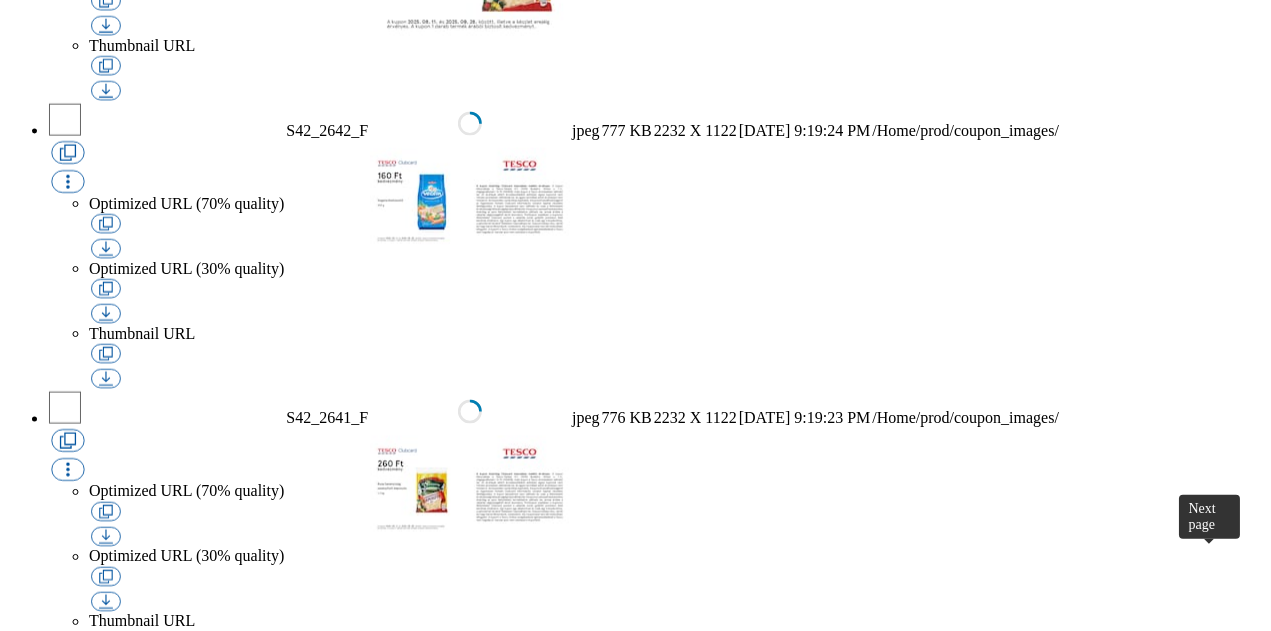 click at bounding box center [26, 7216] 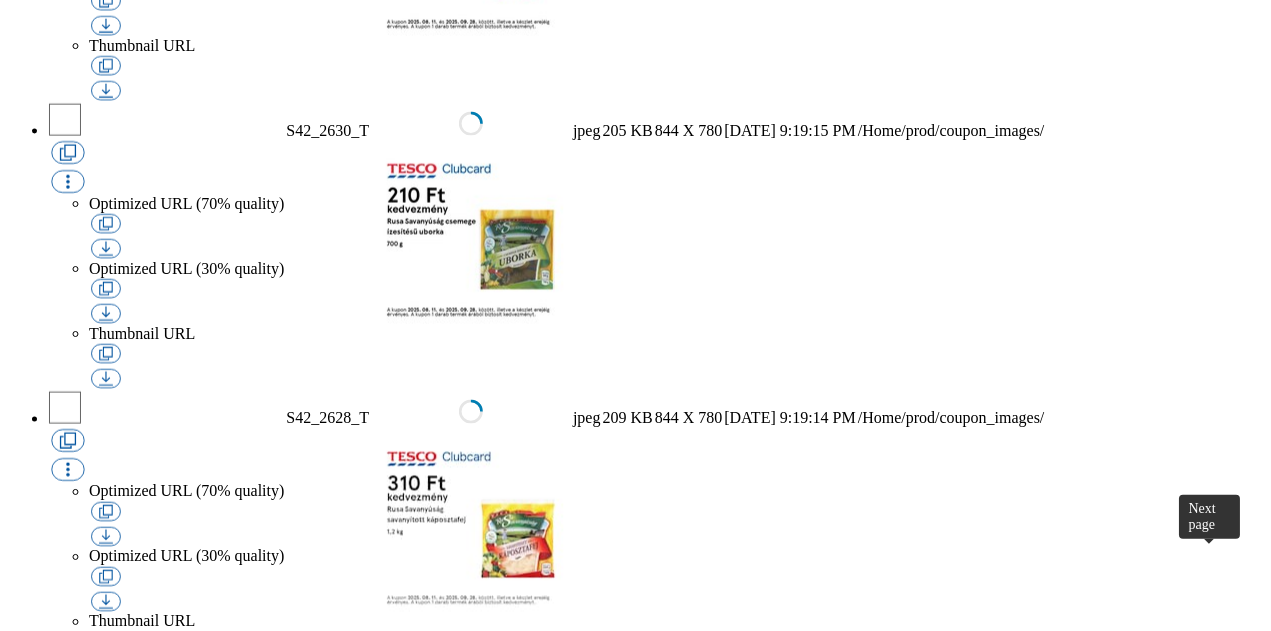 click at bounding box center (26, 7198) 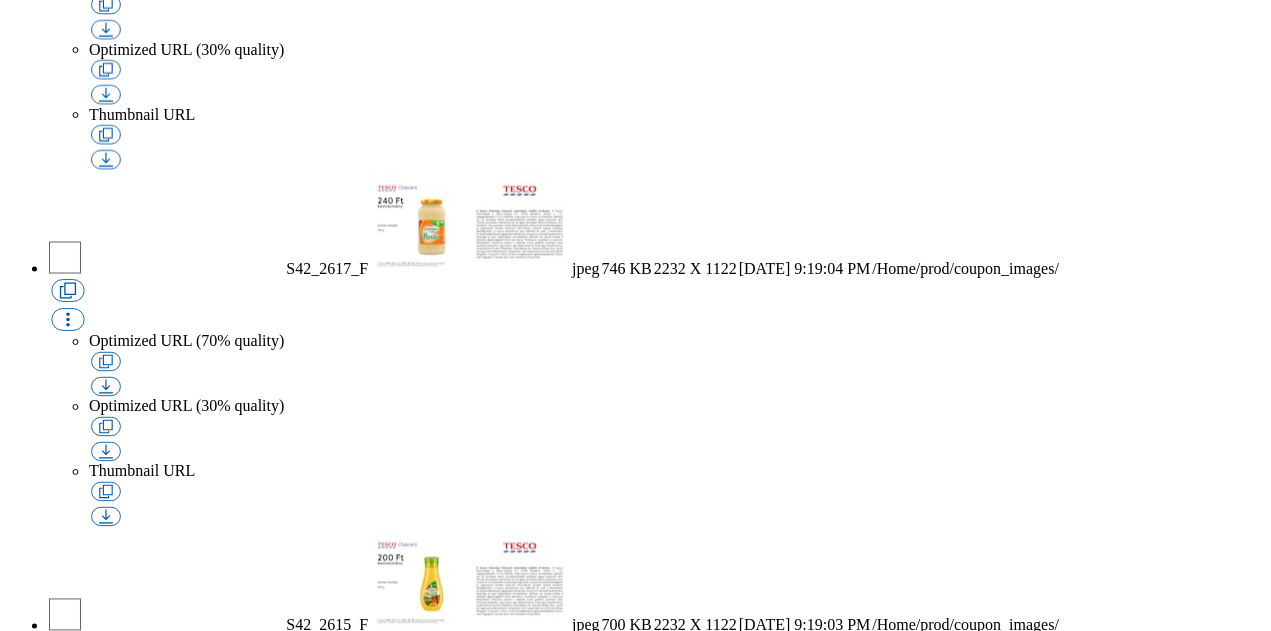 click on "S42_2605_F" at bounding box center [327, 9487] 